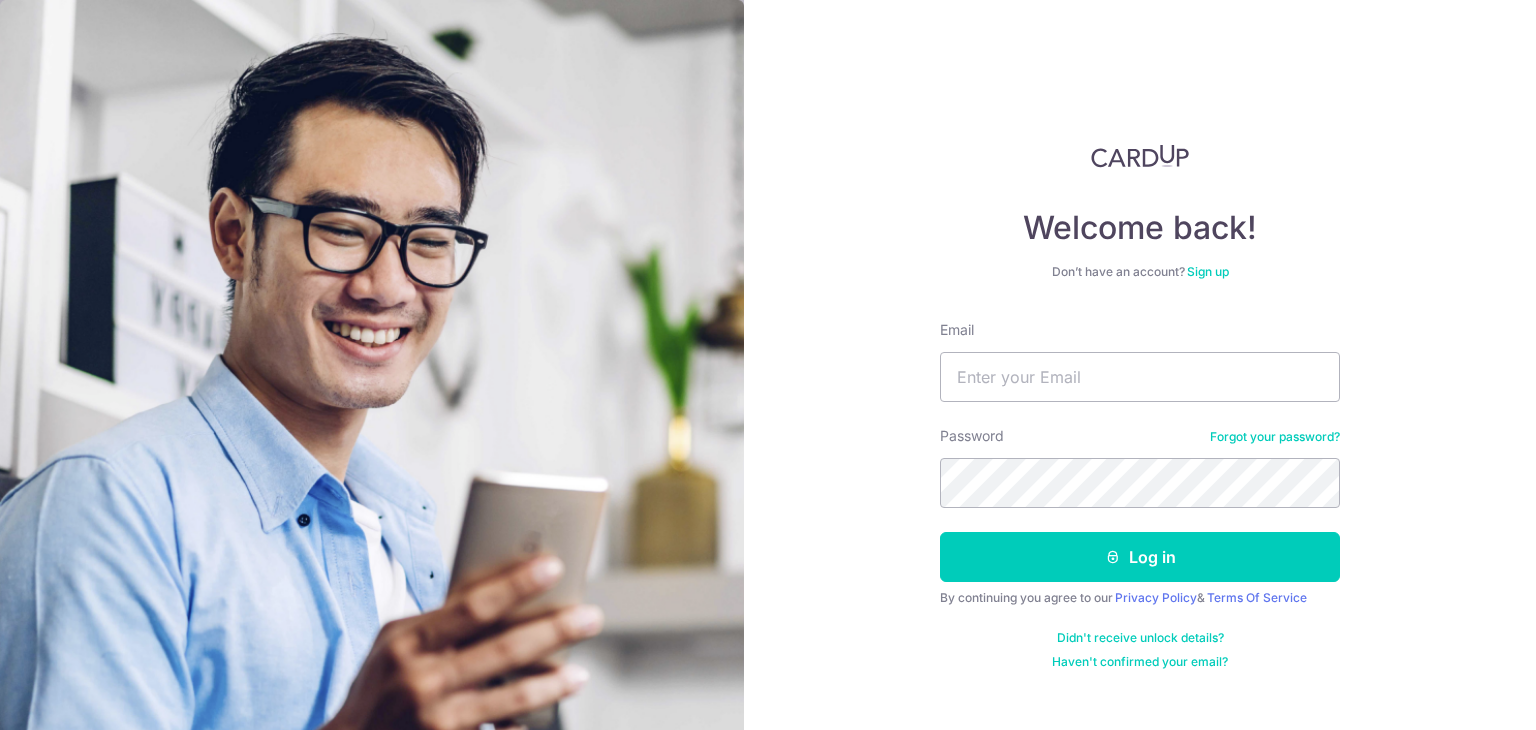 scroll, scrollTop: 0, scrollLeft: 0, axis: both 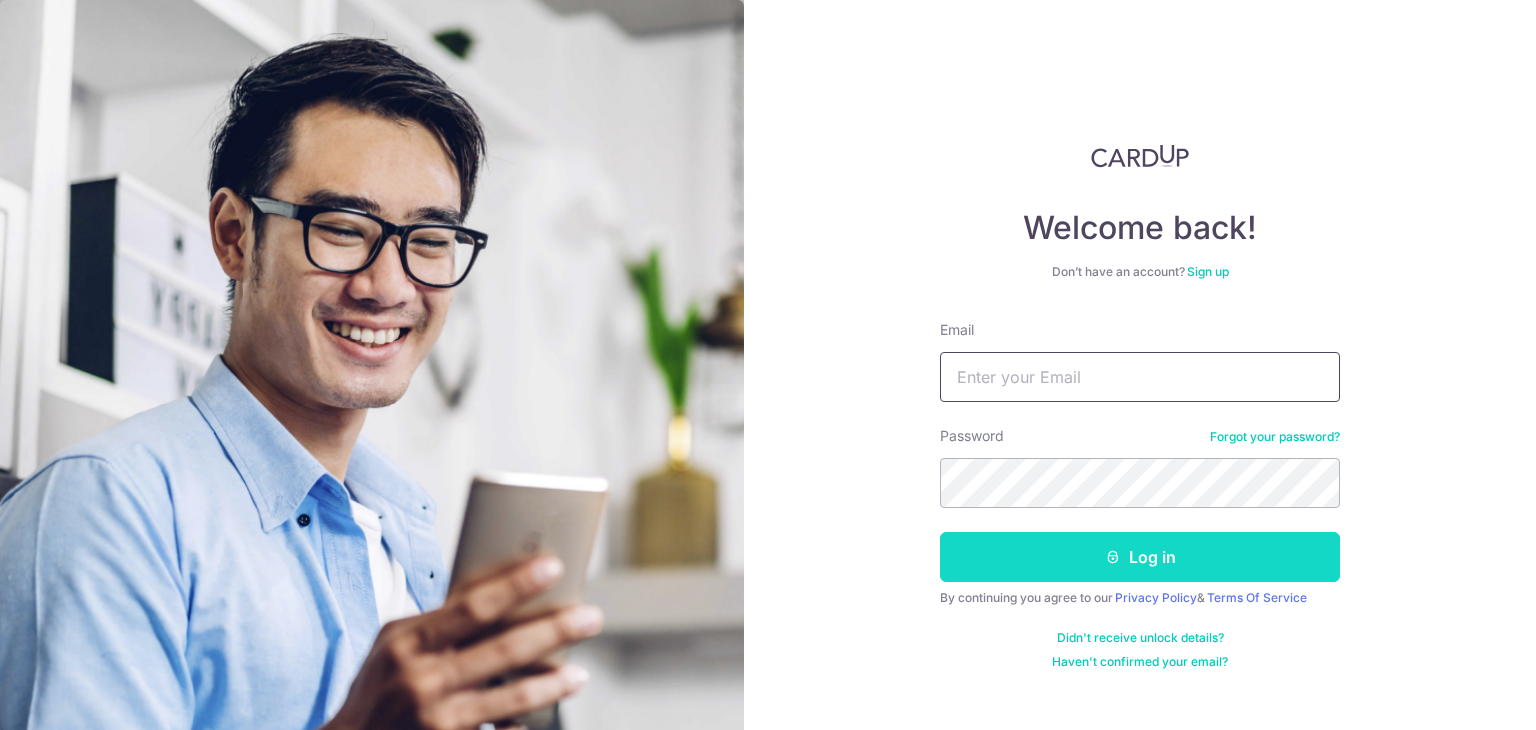 type on "[USERNAME]@[DOMAIN]" 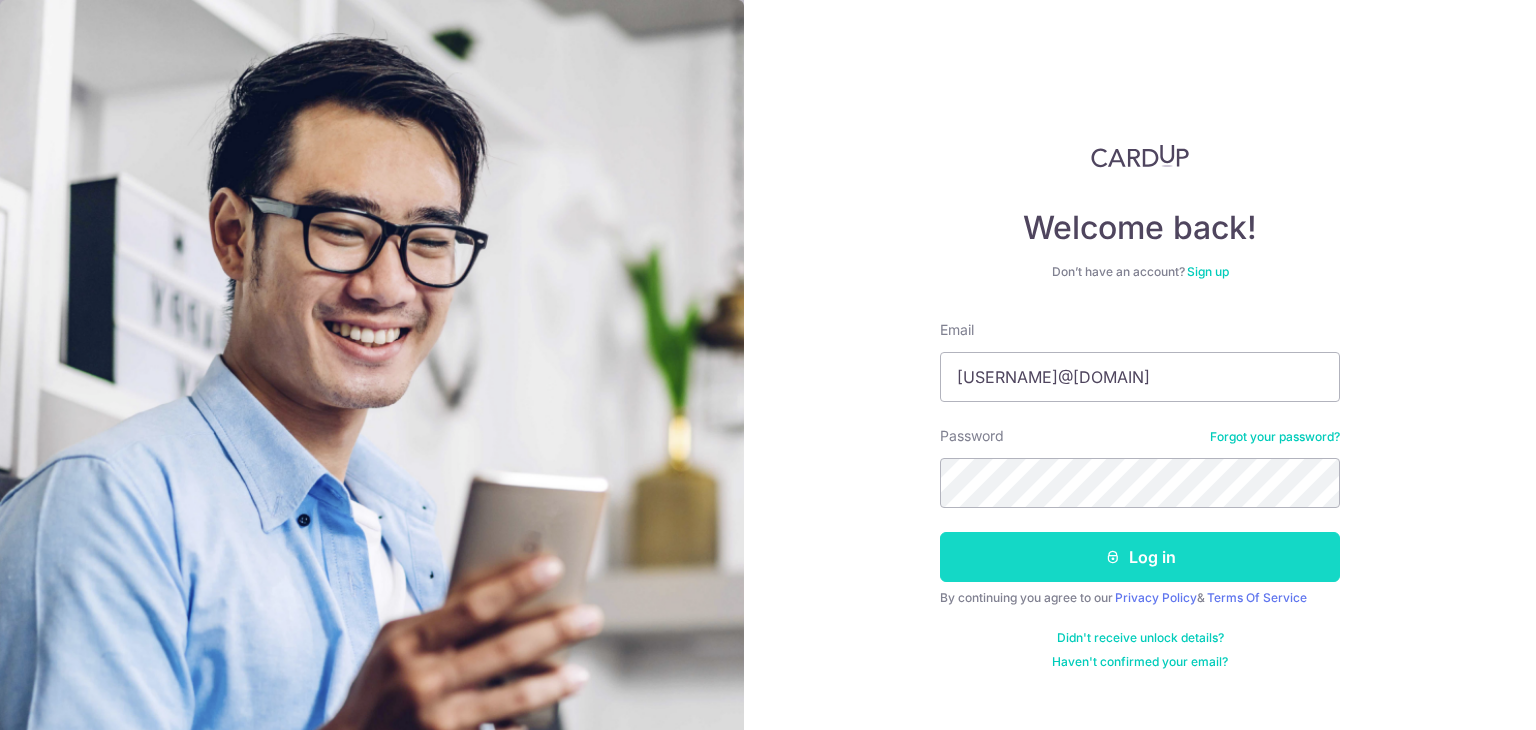click on "Log in" at bounding box center [1140, 557] 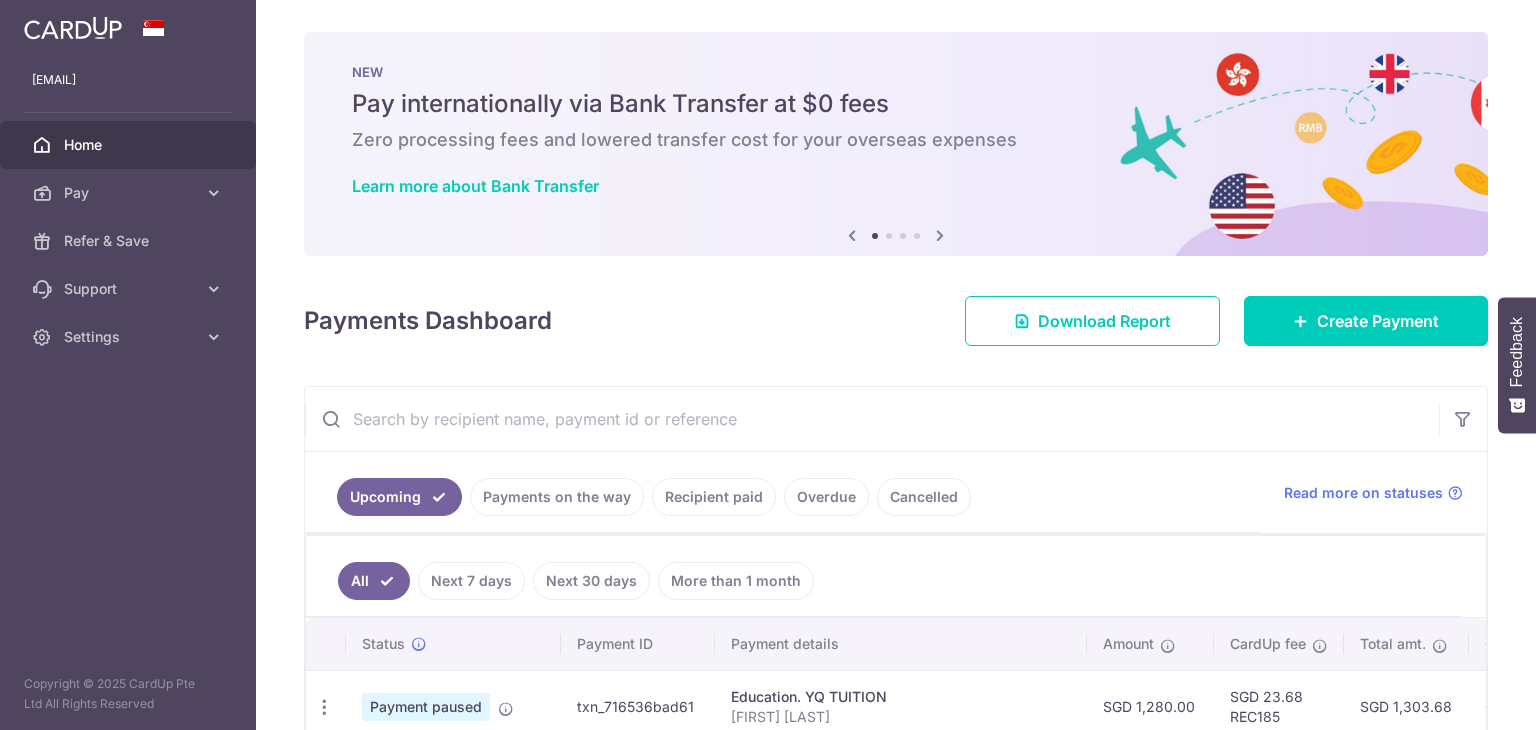 scroll, scrollTop: 0, scrollLeft: 0, axis: both 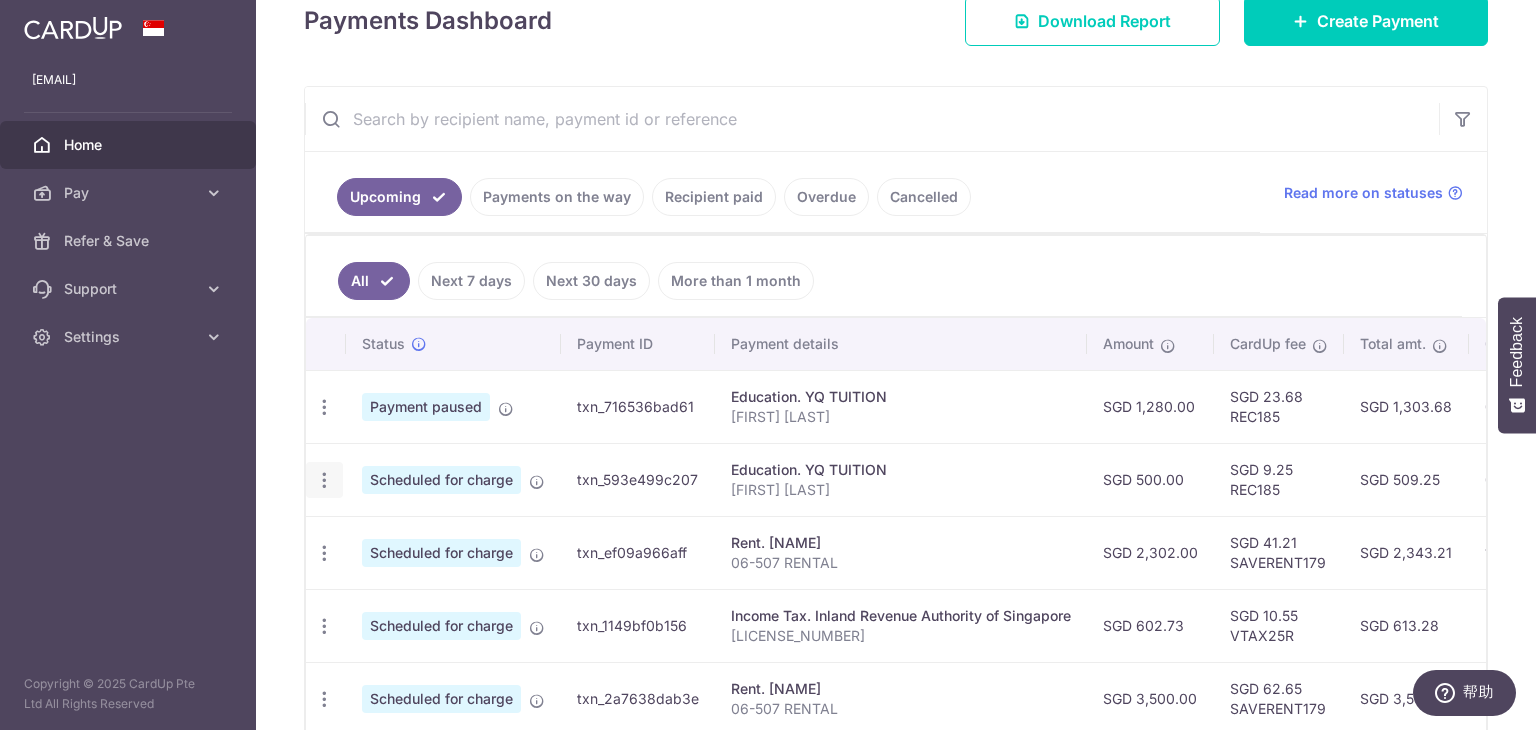 click at bounding box center (324, 407) 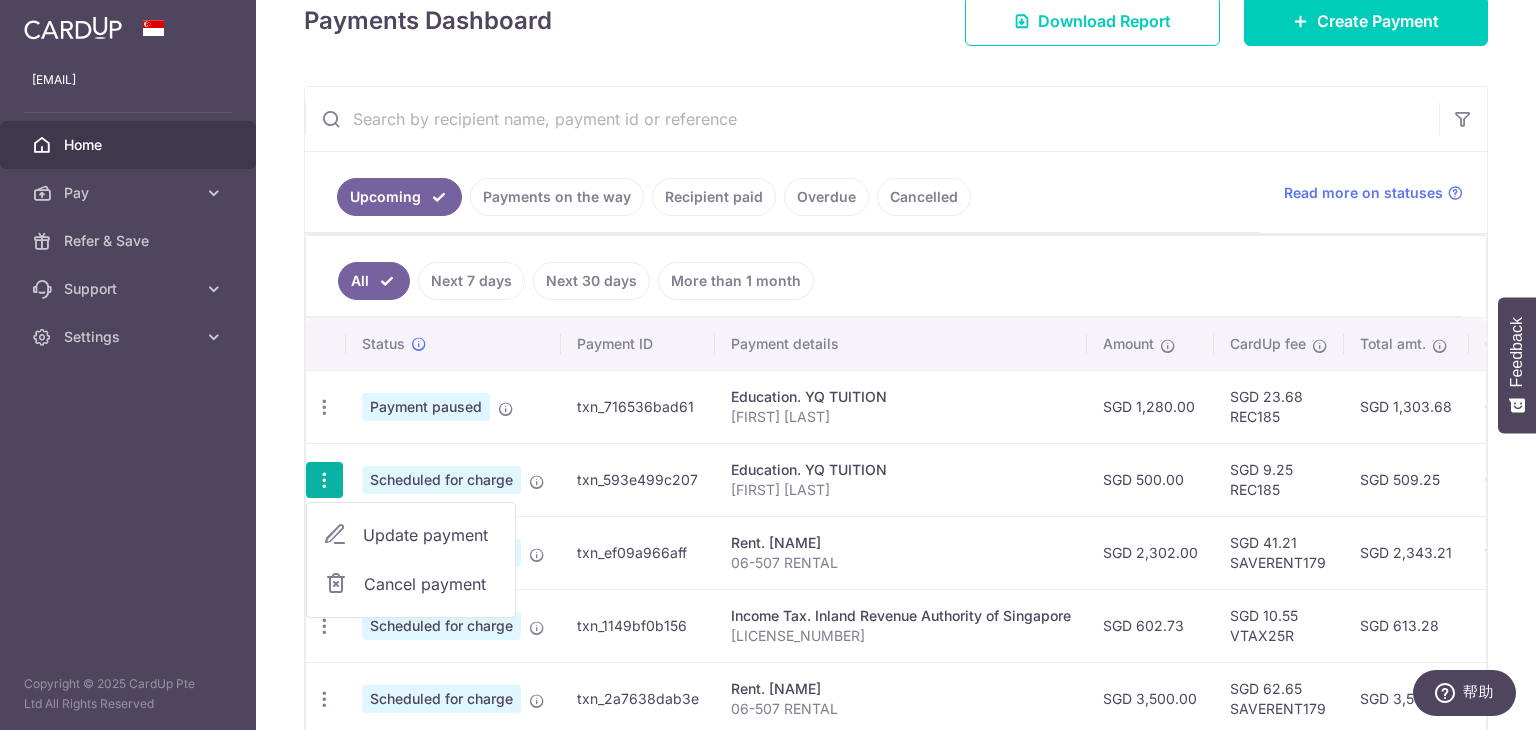 click on "Cancel payment" at bounding box center (431, 584) 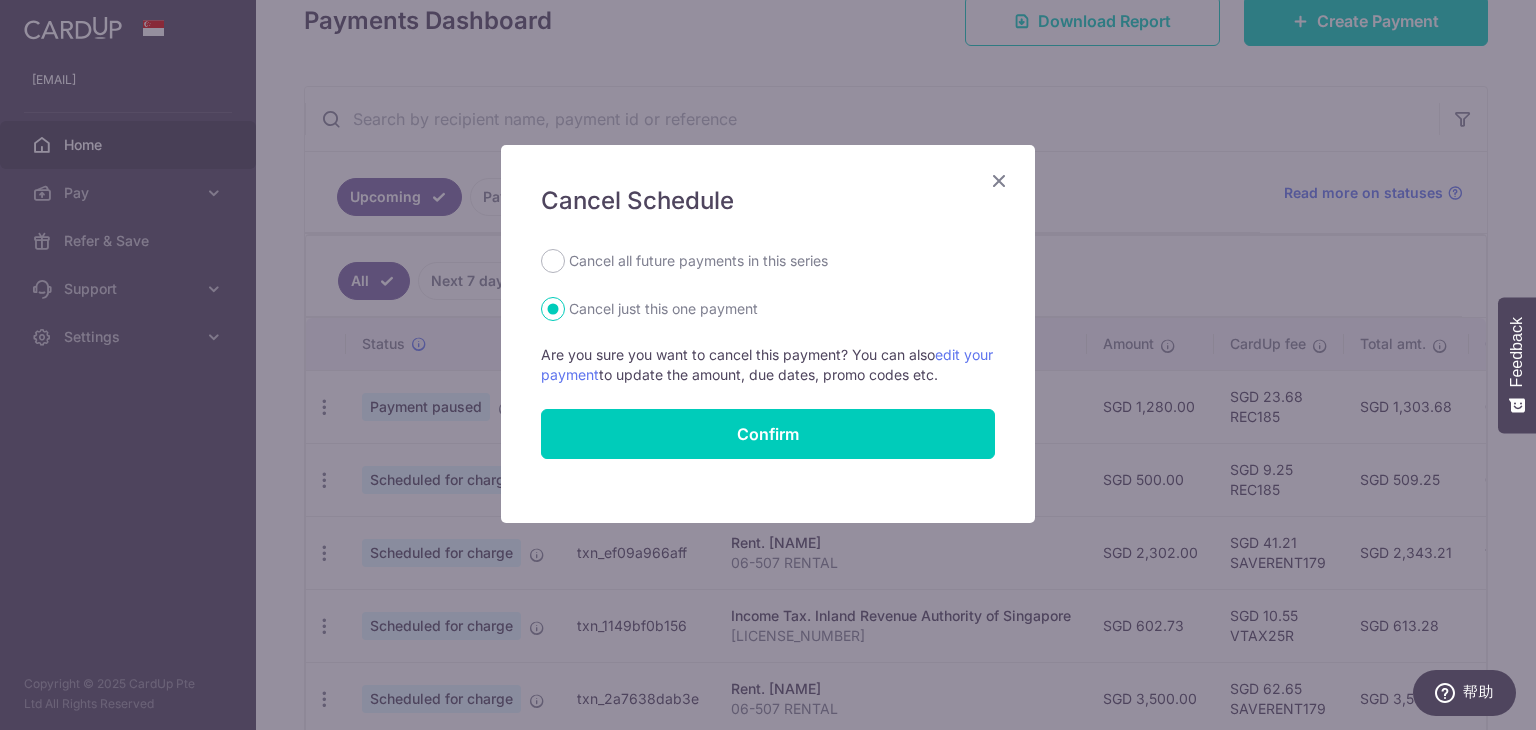 click on "Cancel all future payments in this series" at bounding box center (698, 261) 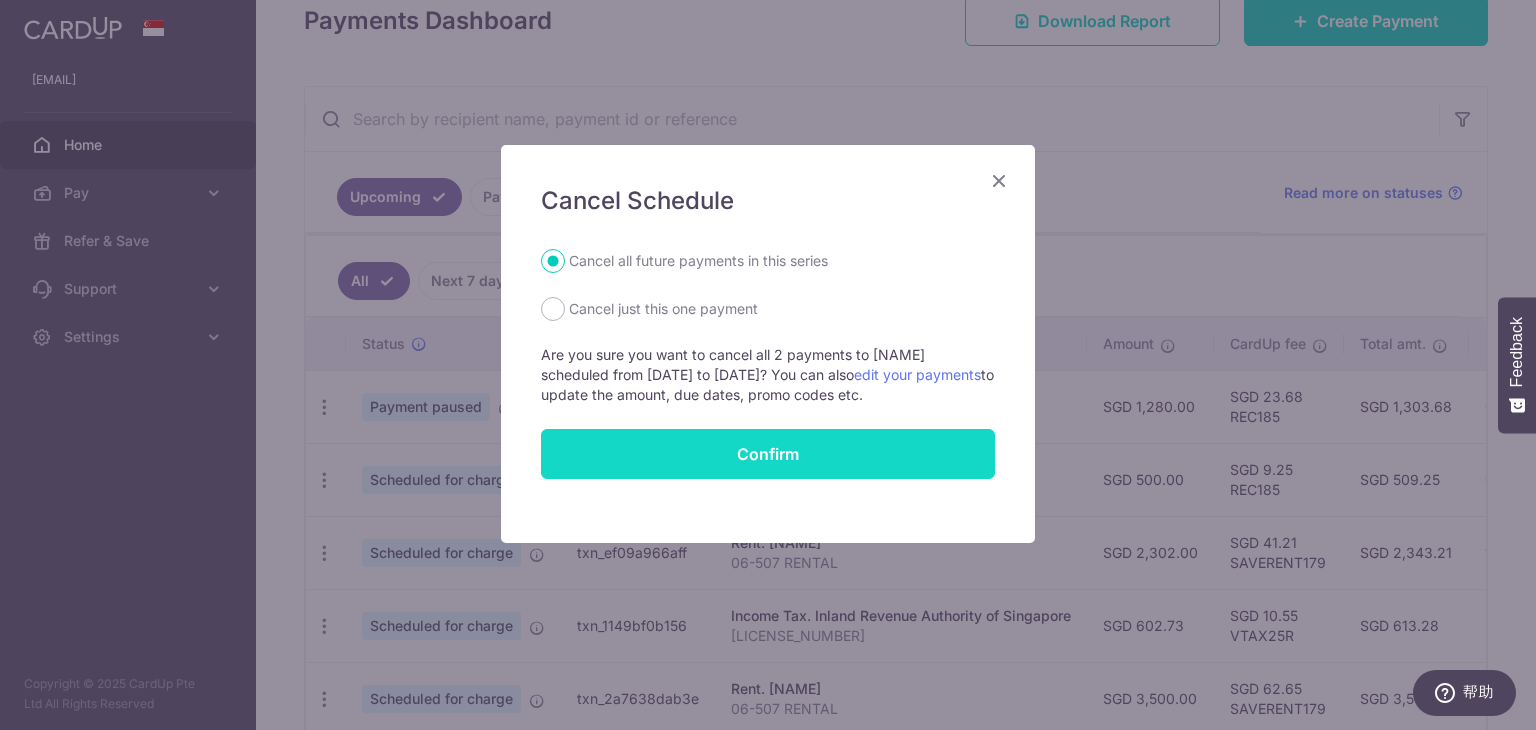 click on "Confirm" at bounding box center (768, 454) 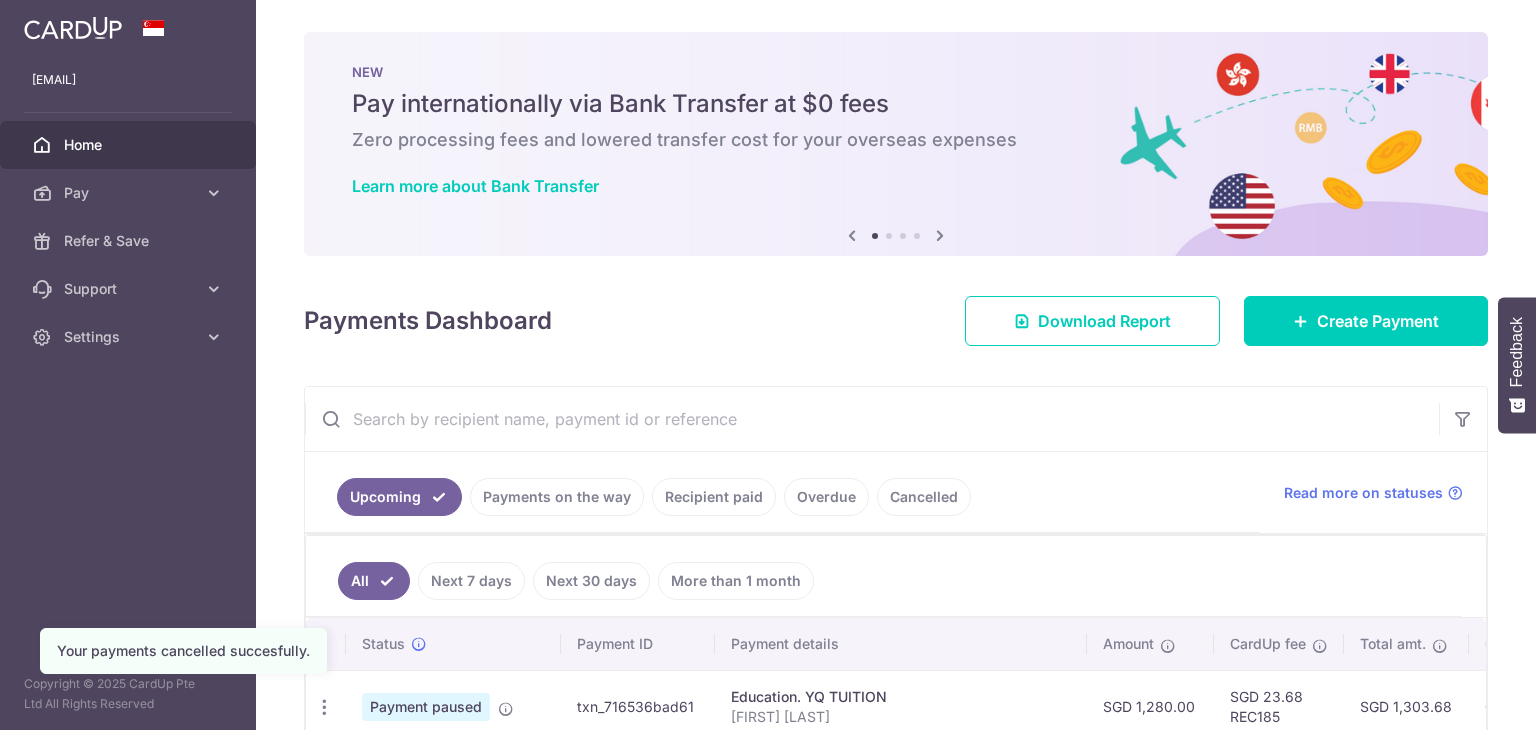 scroll, scrollTop: 0, scrollLeft: 0, axis: both 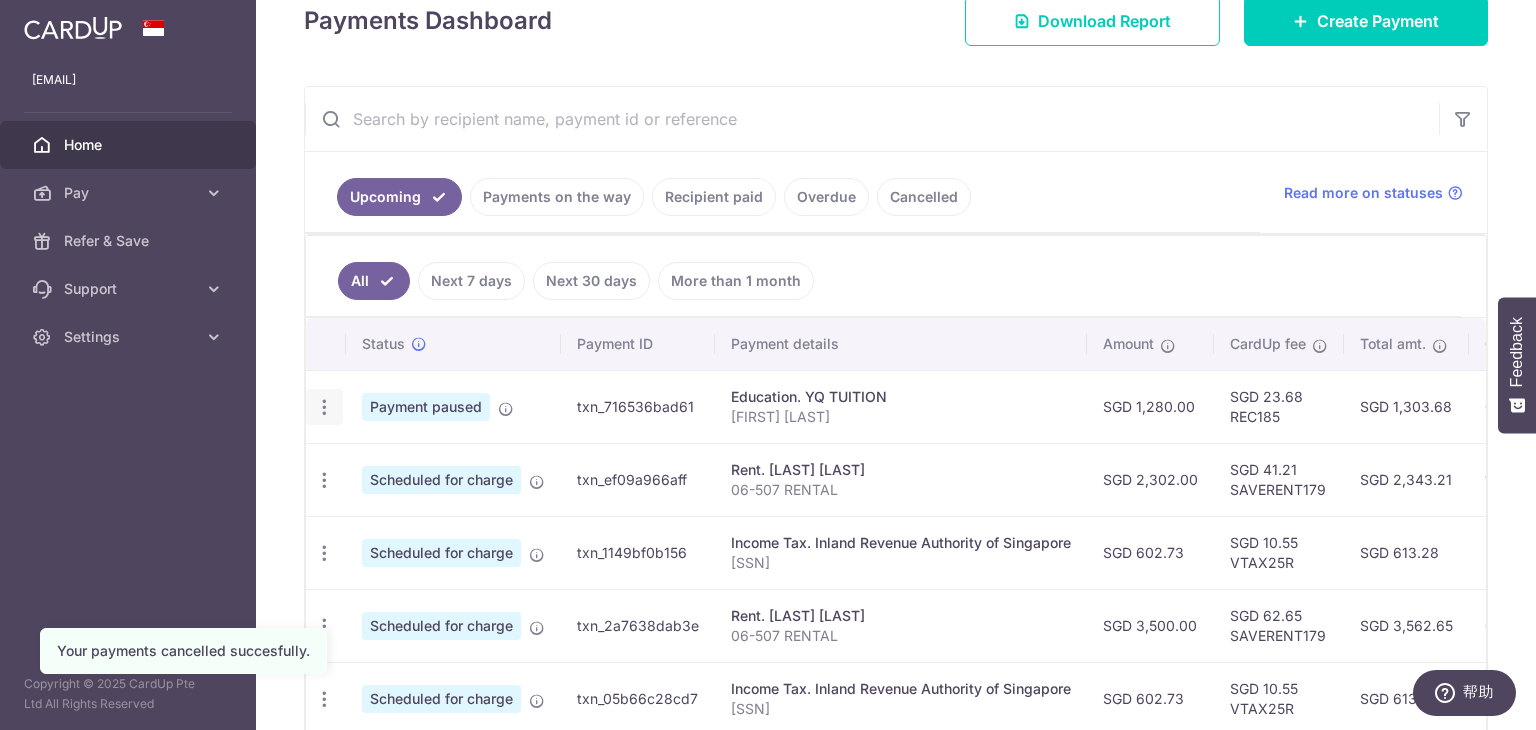click at bounding box center [324, 407] 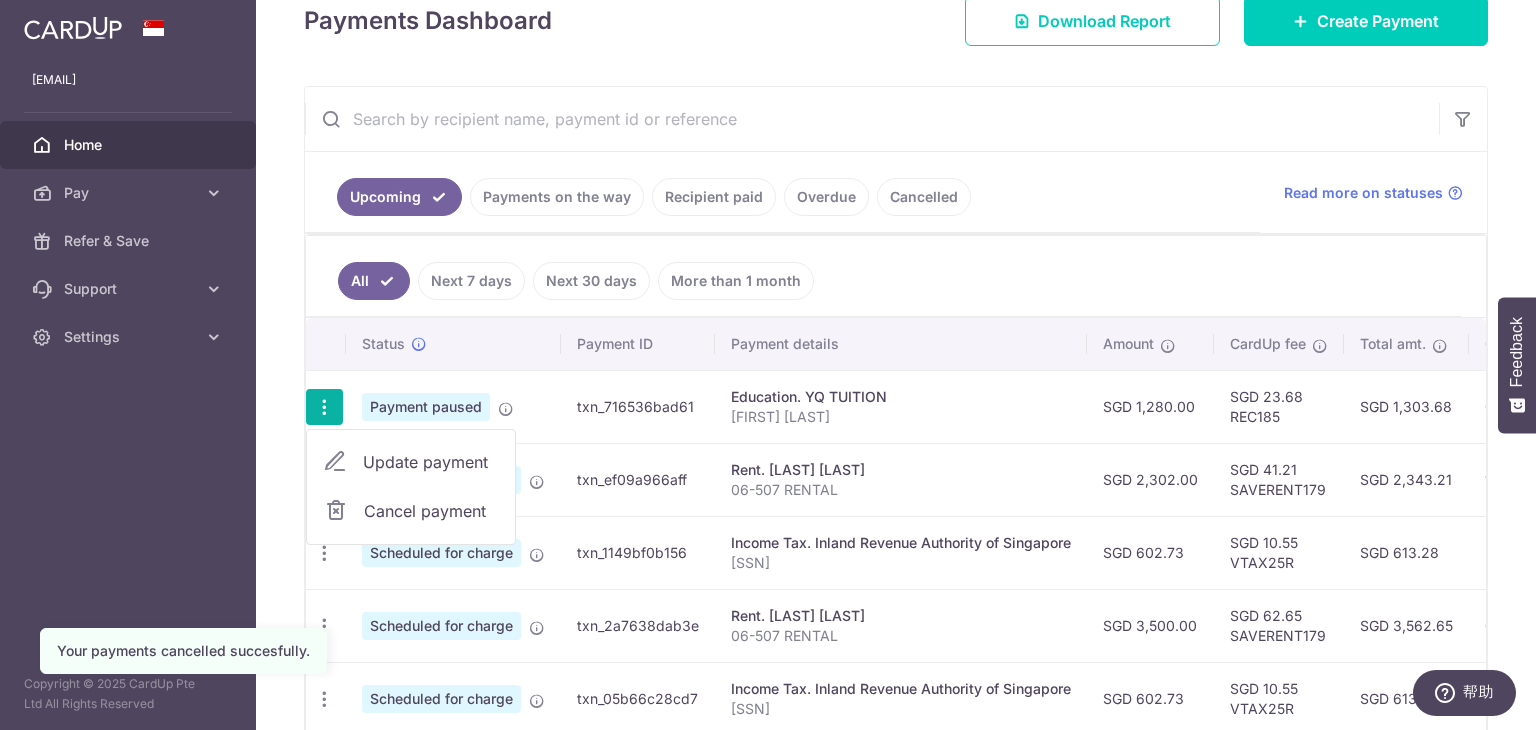 click on "Update payment" at bounding box center (431, 462) 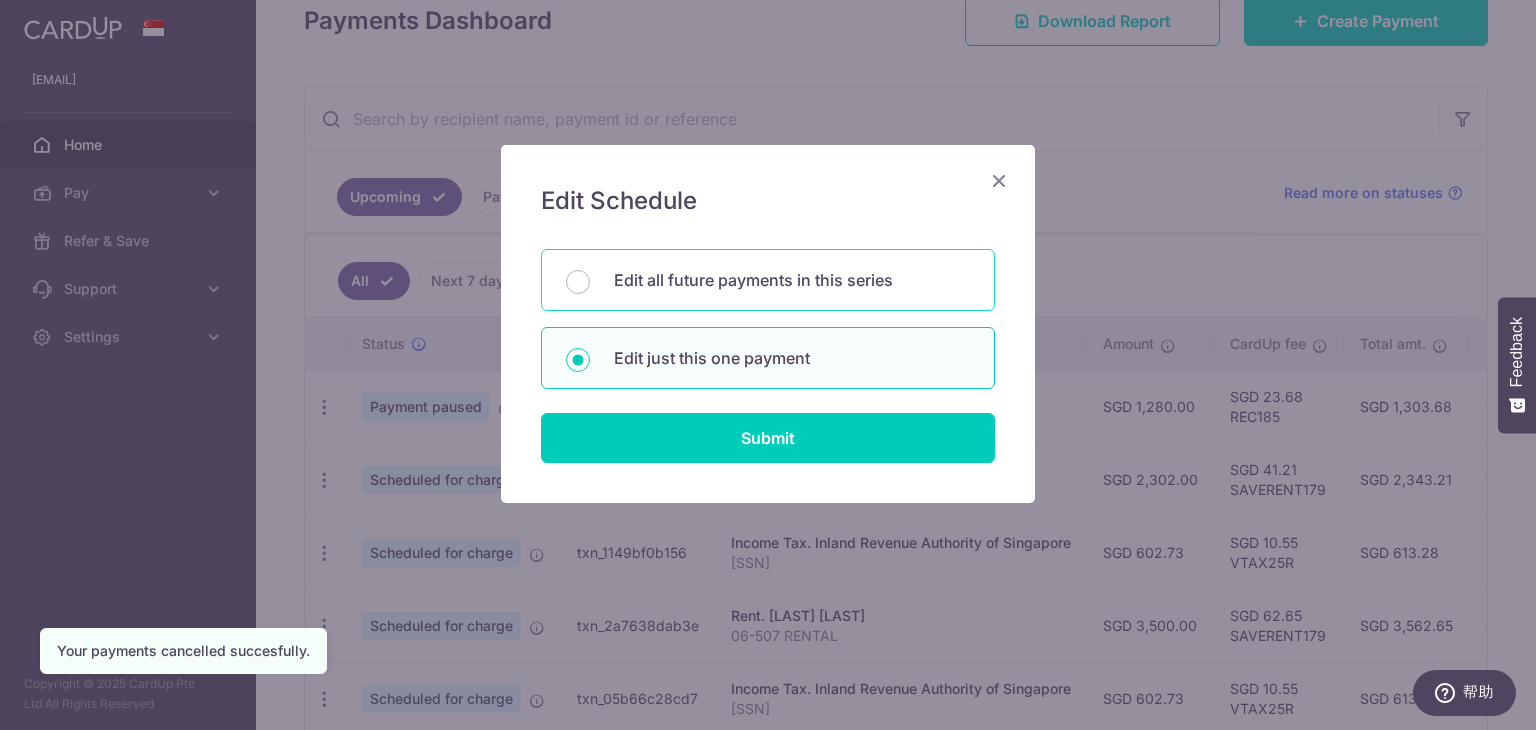 click on "Edit all future payments in this series" at bounding box center [792, 280] 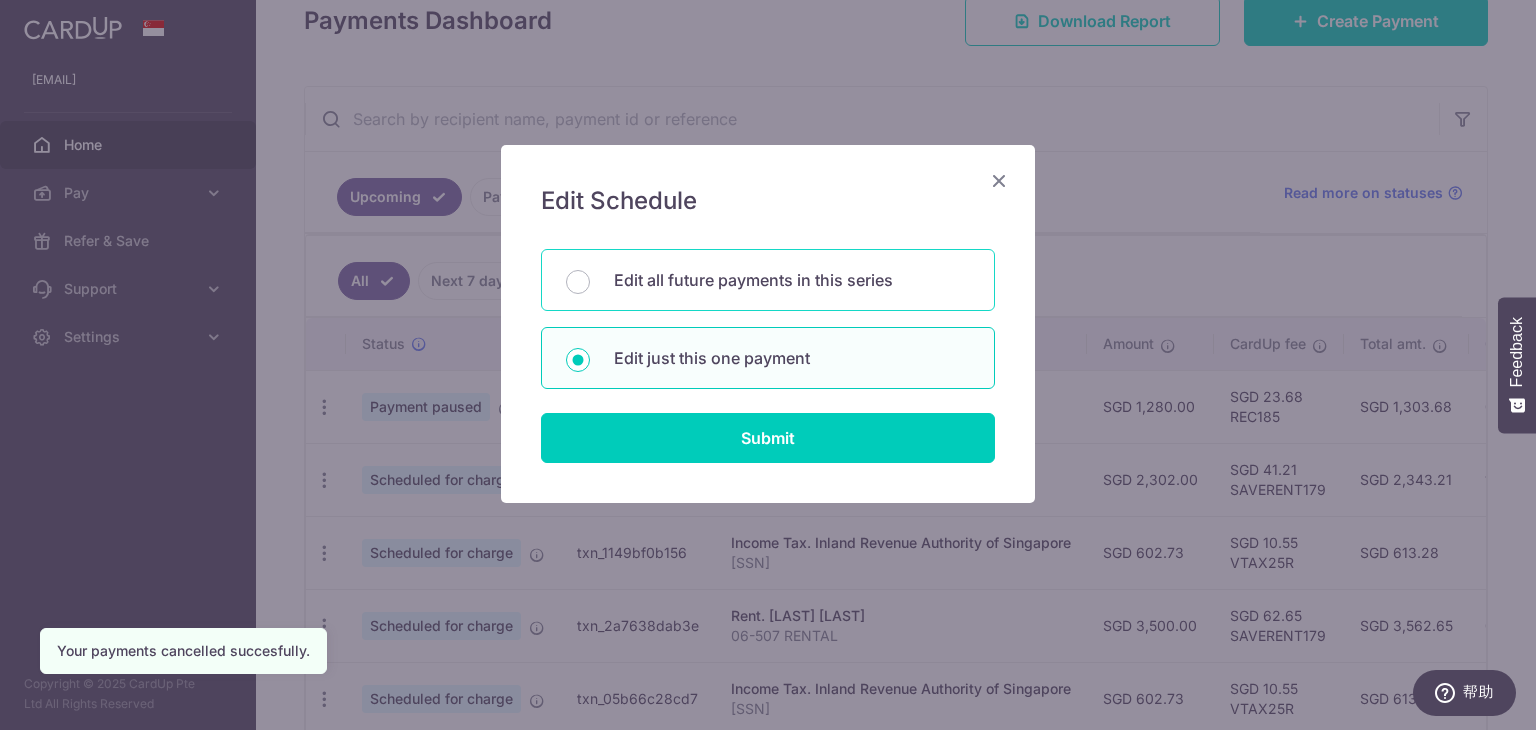 click on "Edit all future payments in this series" at bounding box center (578, 282) 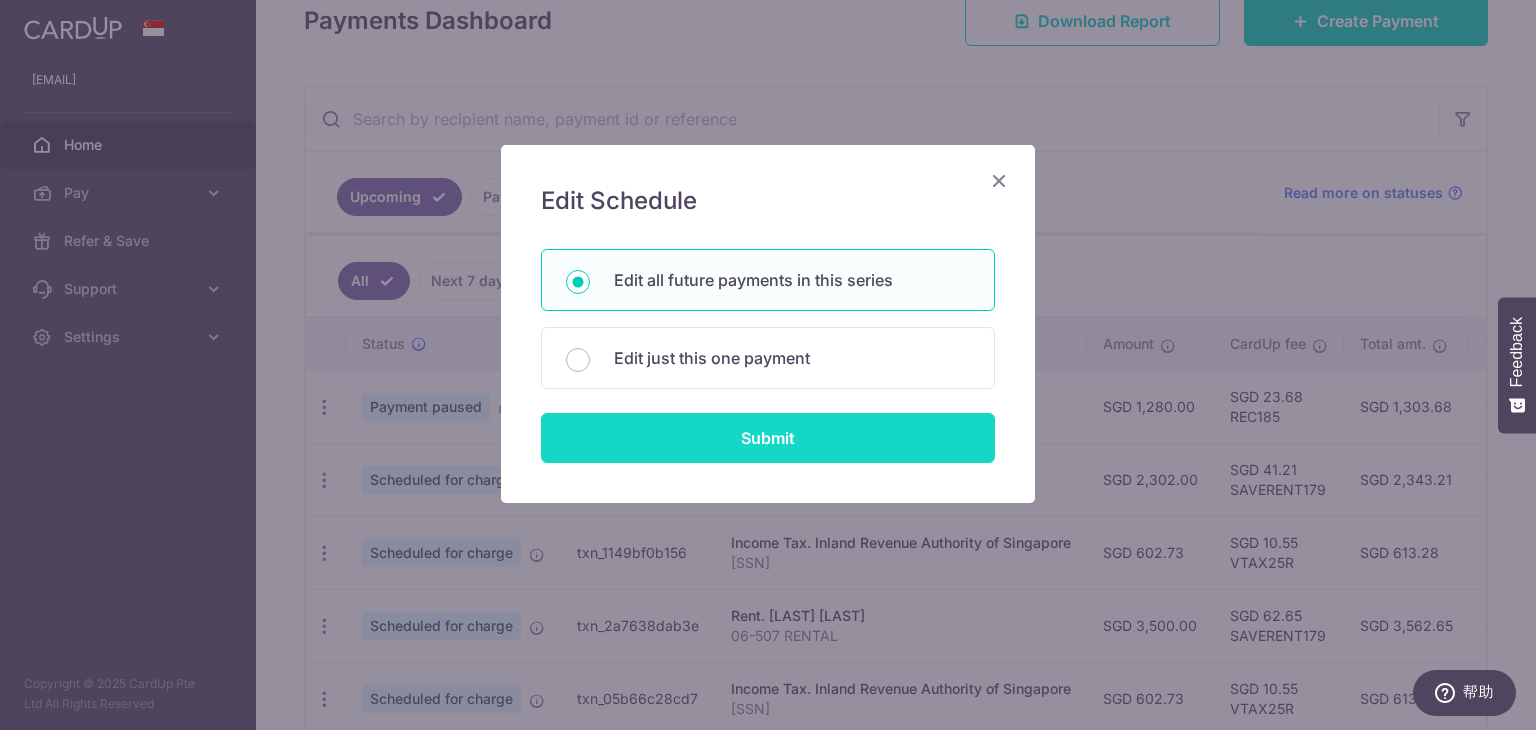 click on "Submit" at bounding box center [768, 438] 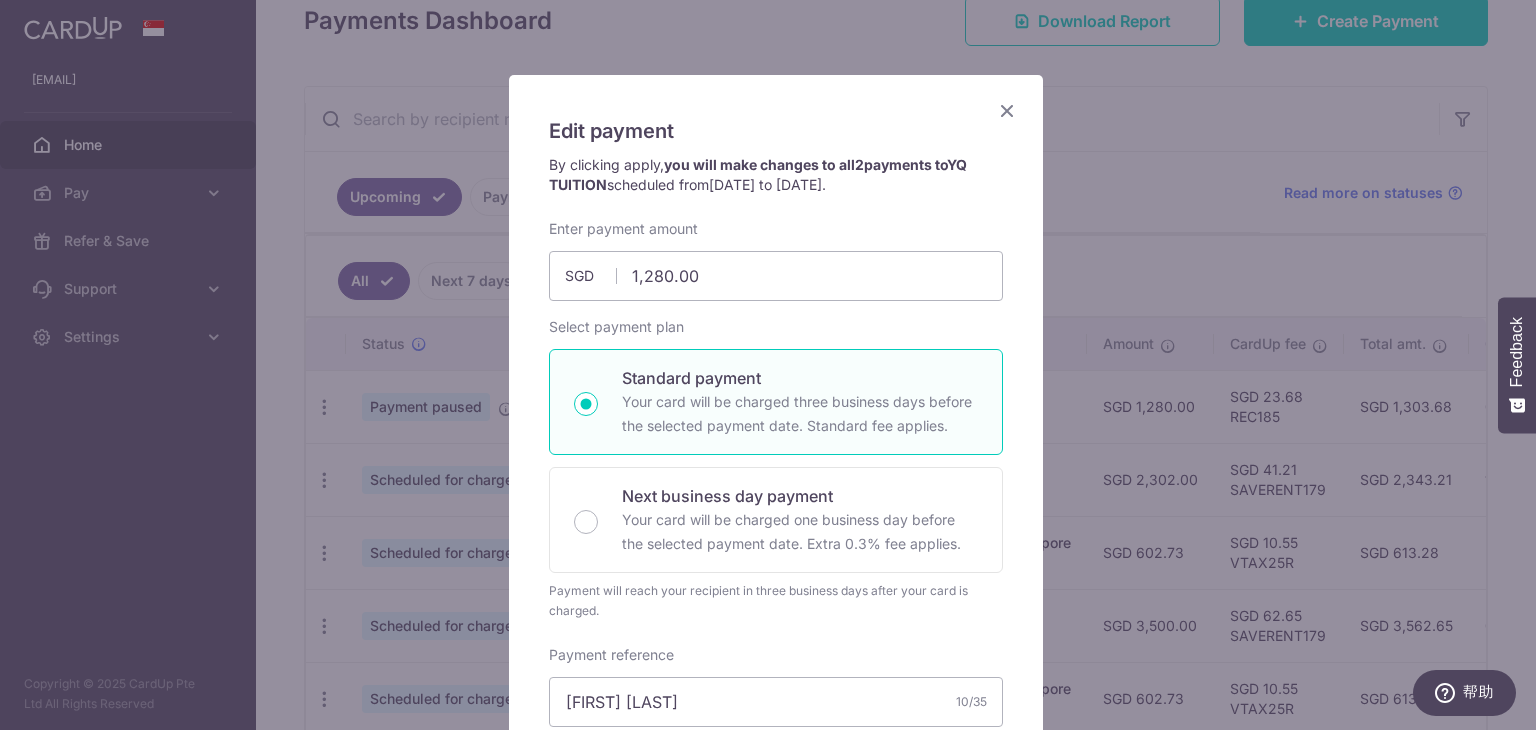 scroll, scrollTop: 100, scrollLeft: 0, axis: vertical 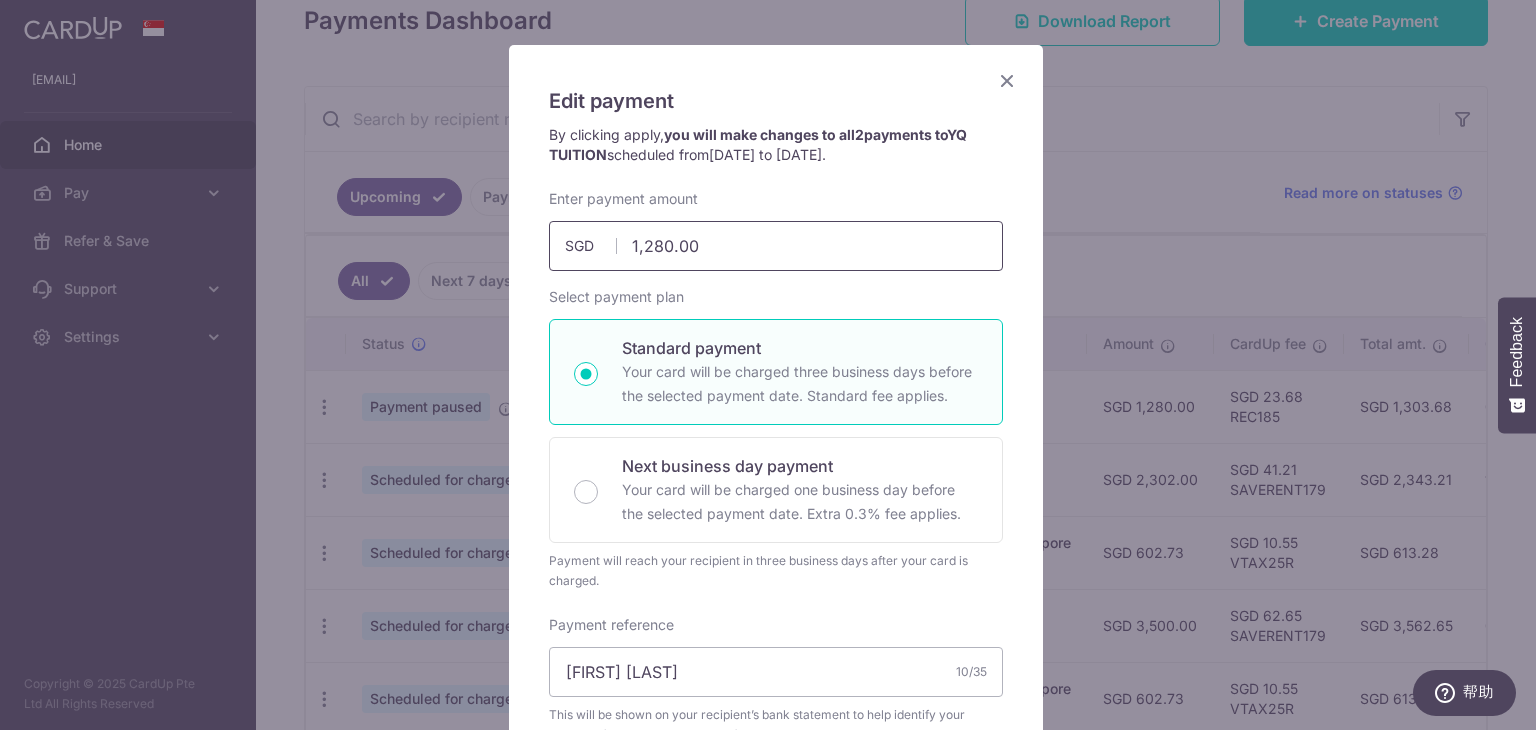 click on "1,280.00" at bounding box center (776, 246) 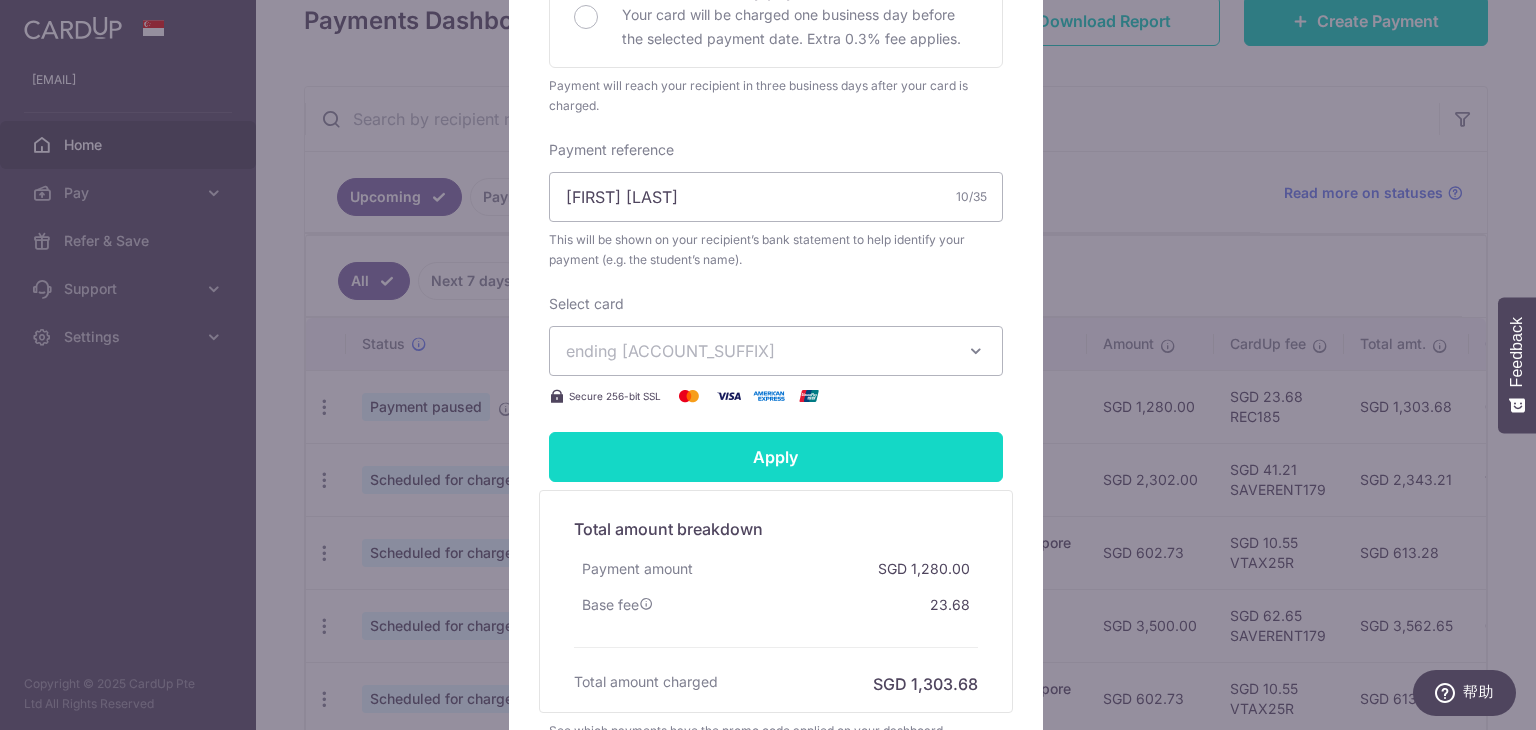scroll, scrollTop: 600, scrollLeft: 0, axis: vertical 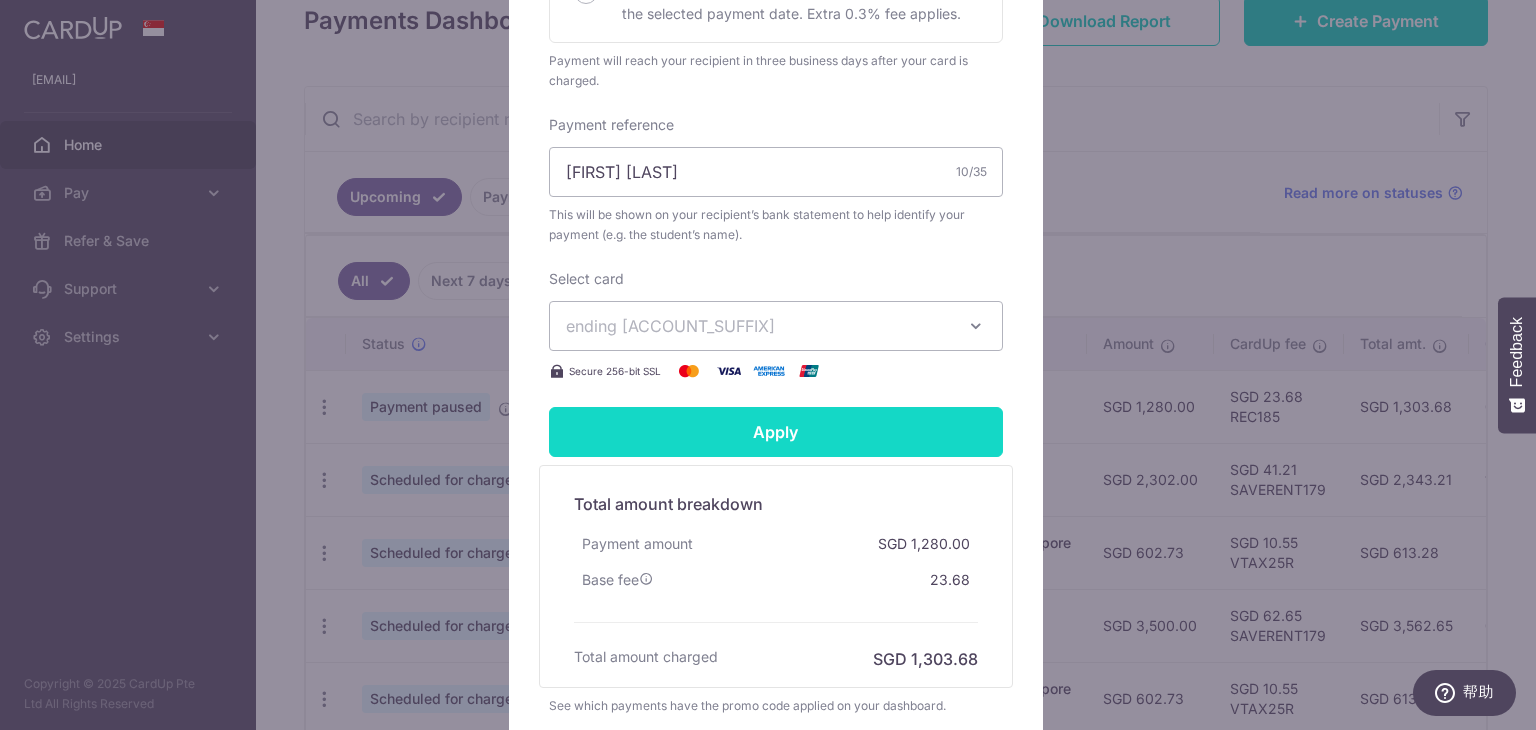 type on "1,780.00" 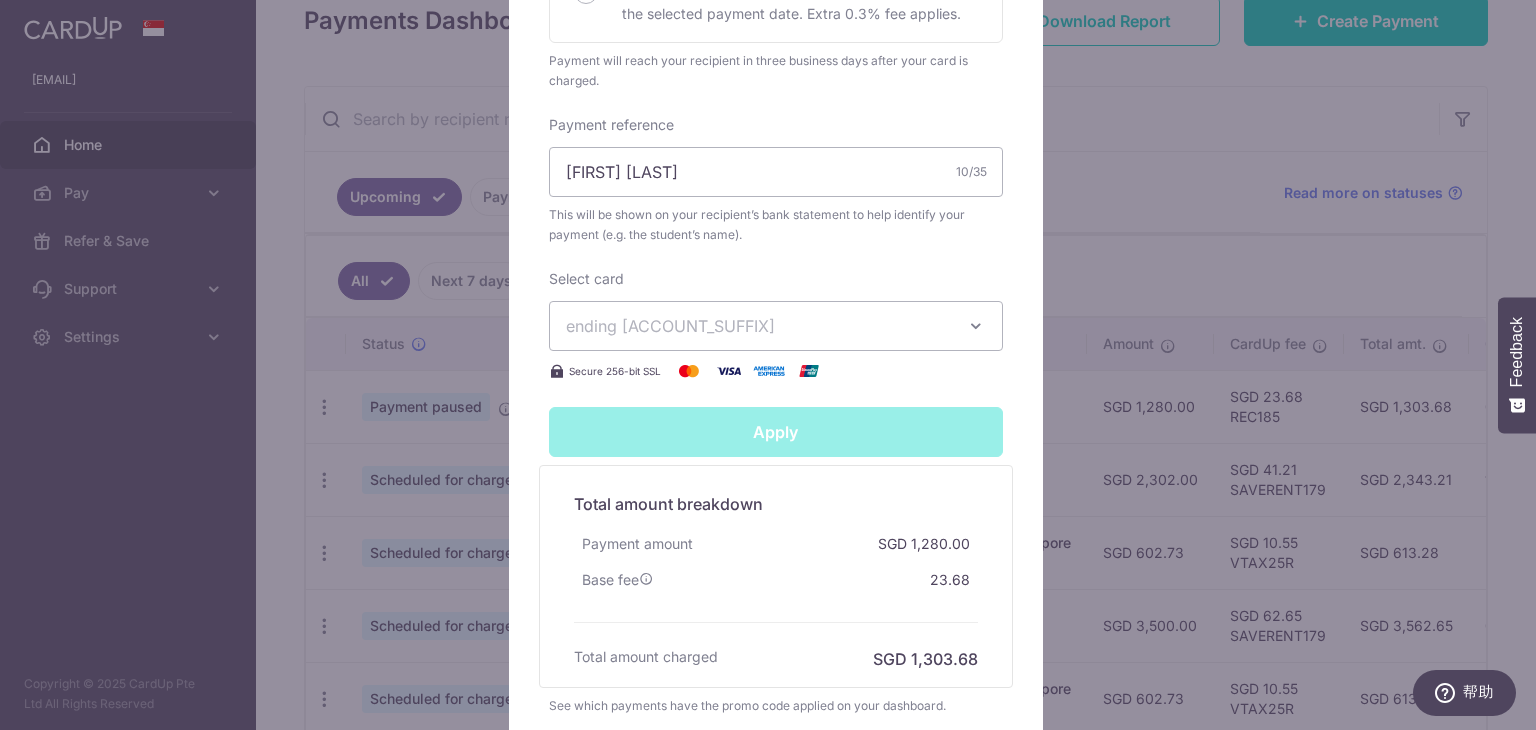 type on "Successfully Applied" 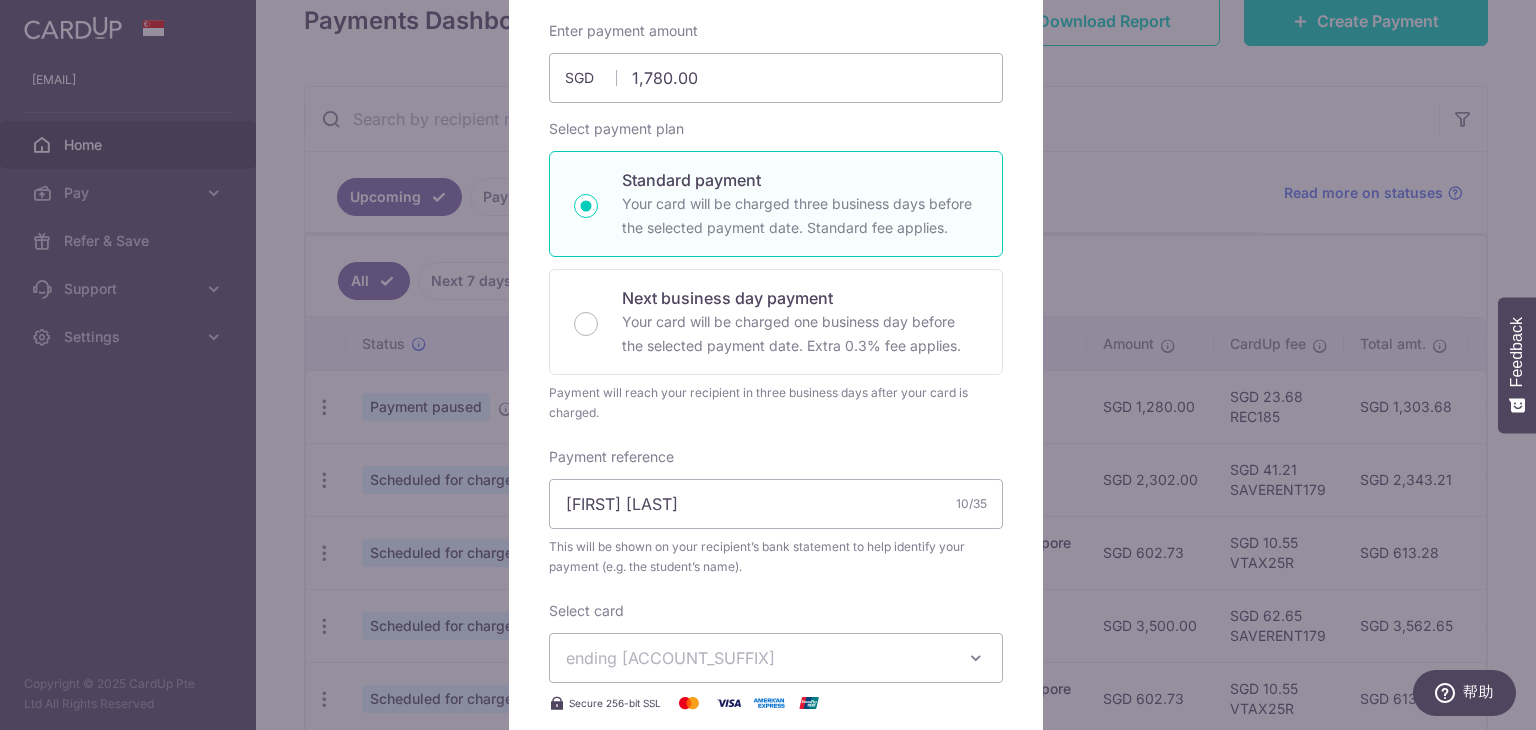 scroll, scrollTop: 0, scrollLeft: 0, axis: both 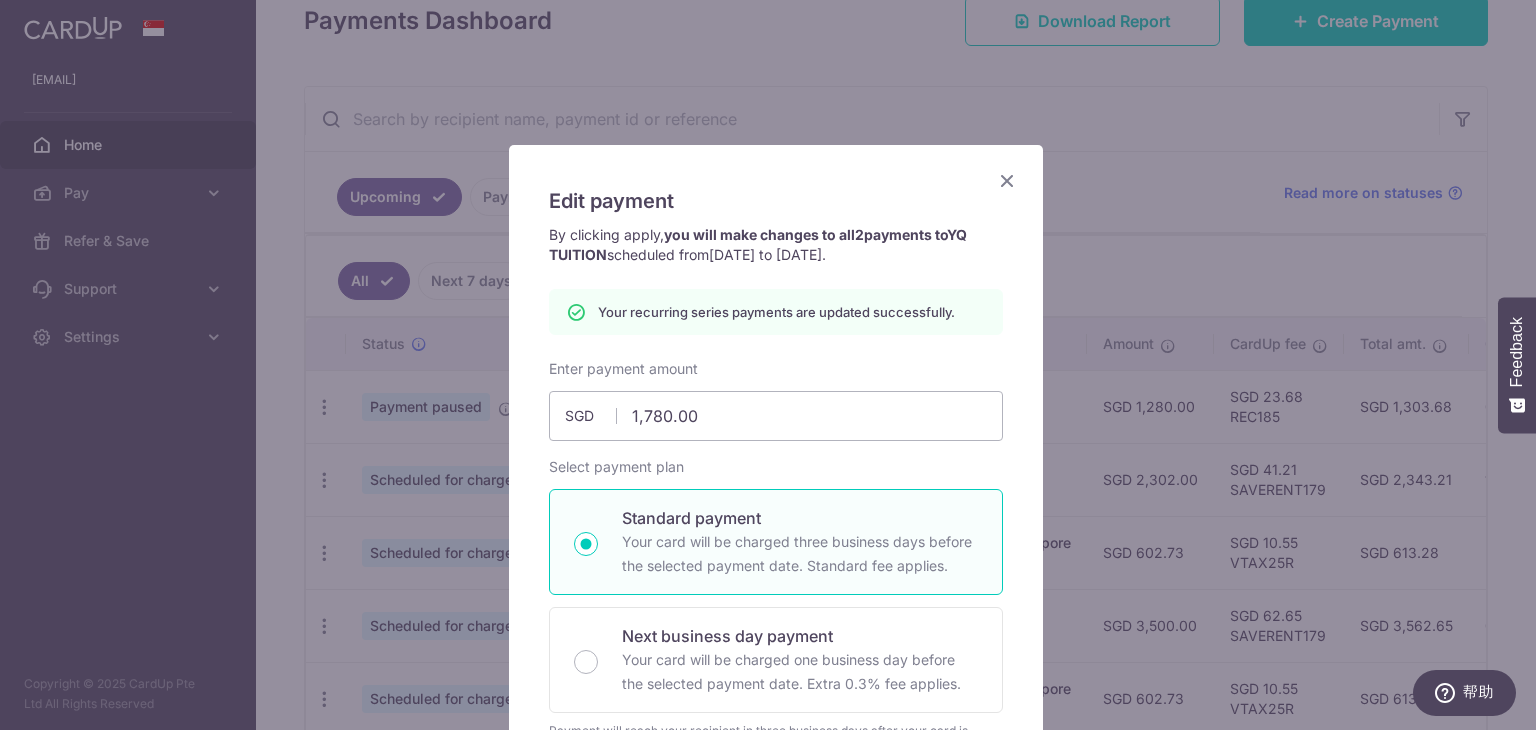 click at bounding box center [1007, 180] 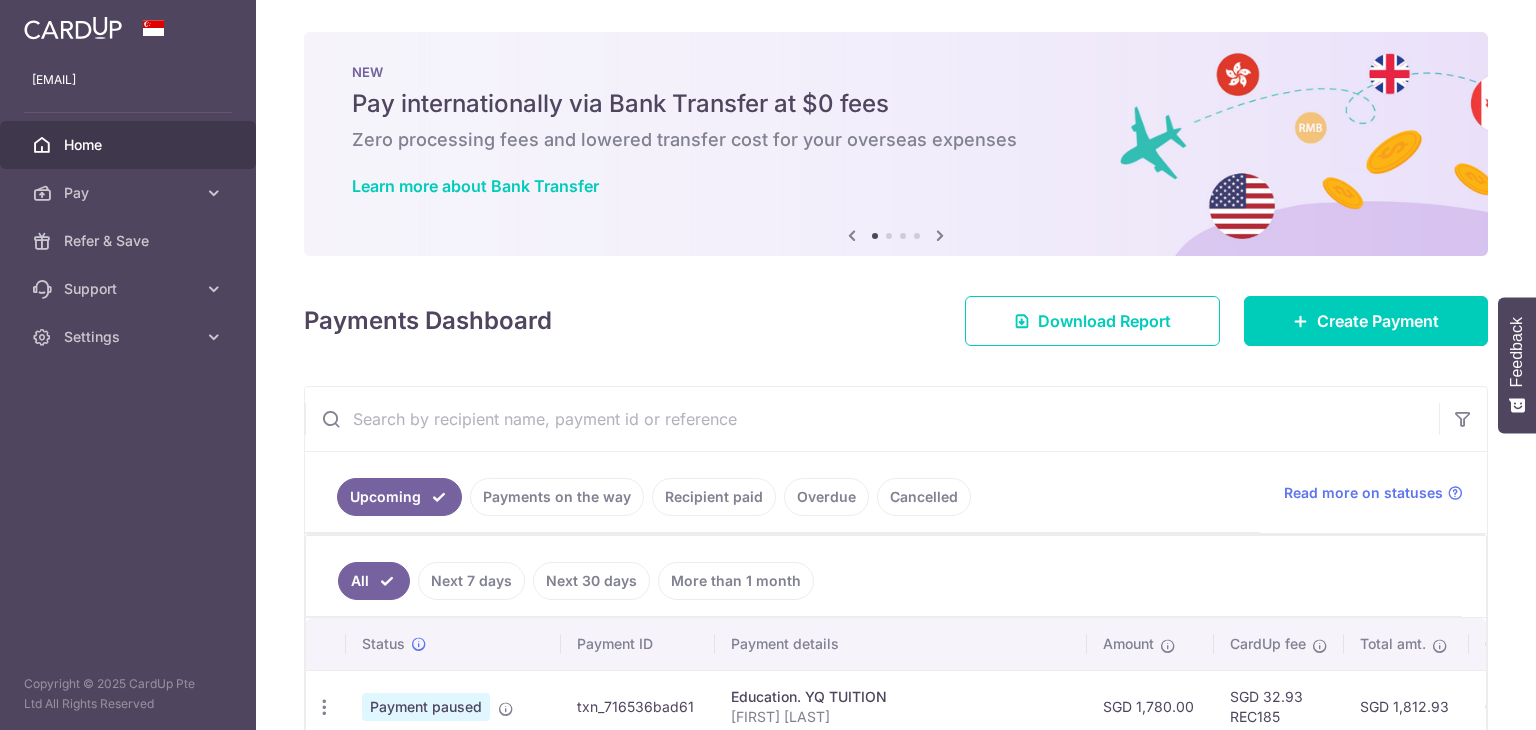 scroll, scrollTop: 0, scrollLeft: 0, axis: both 